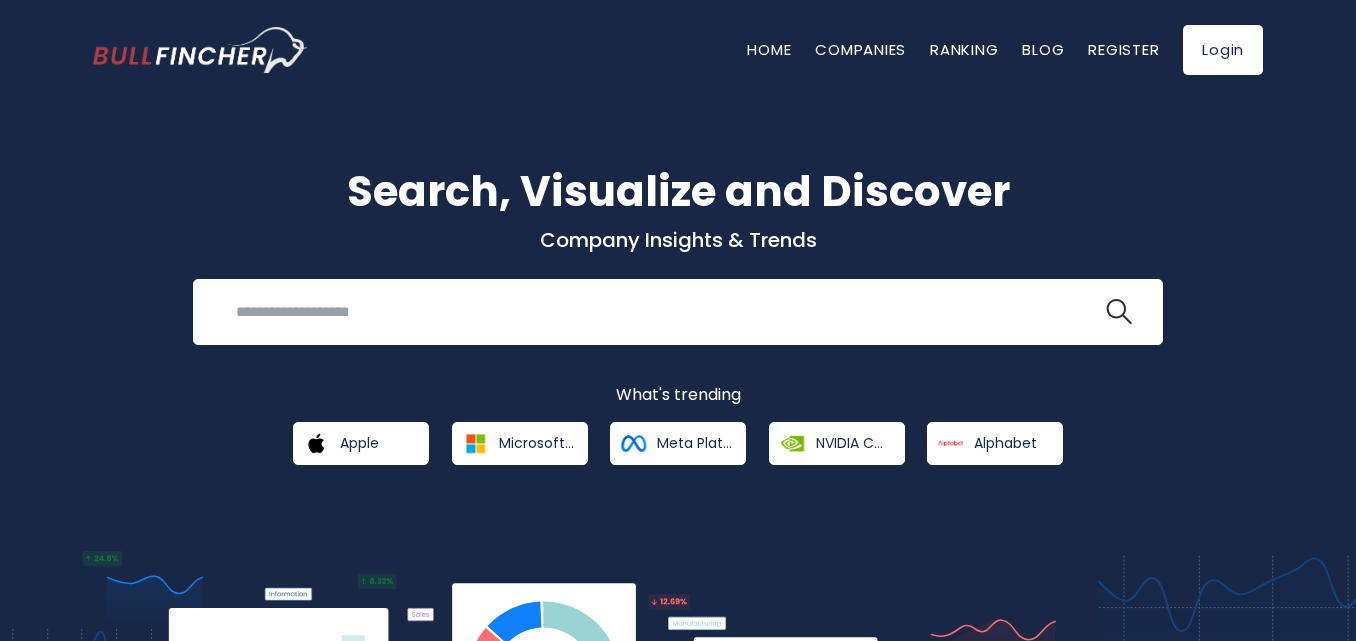 scroll, scrollTop: 0, scrollLeft: 0, axis: both 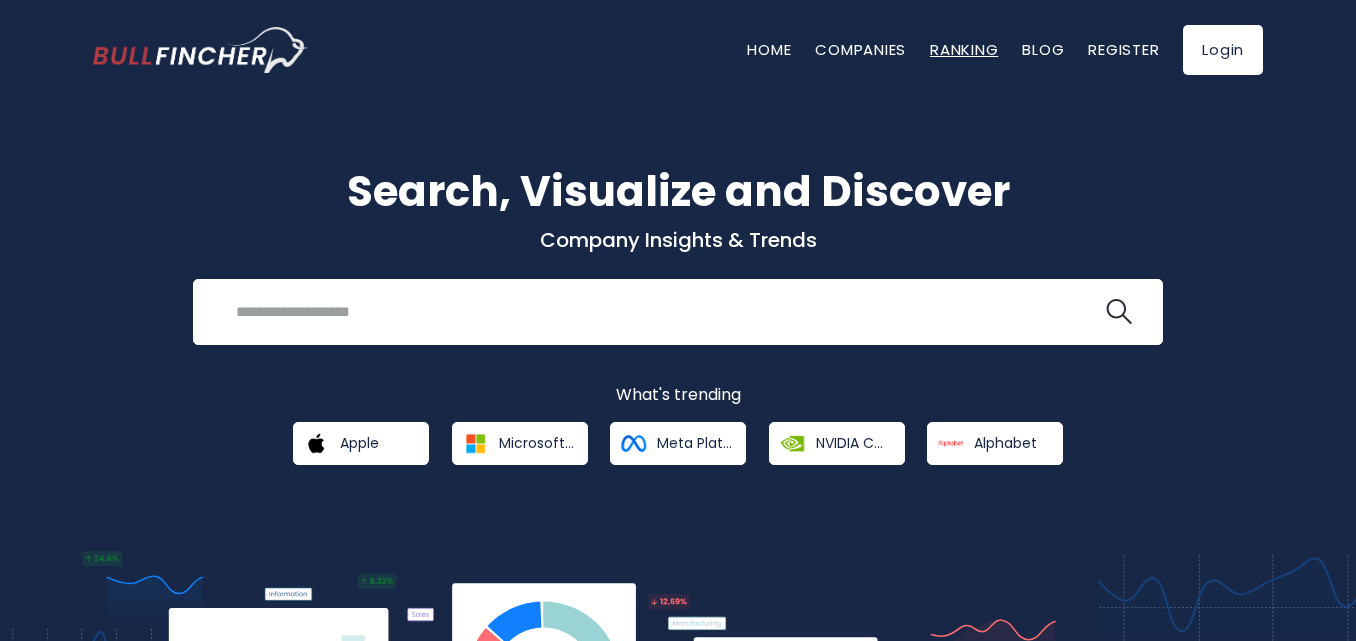 click on "Ranking" at bounding box center [964, 49] 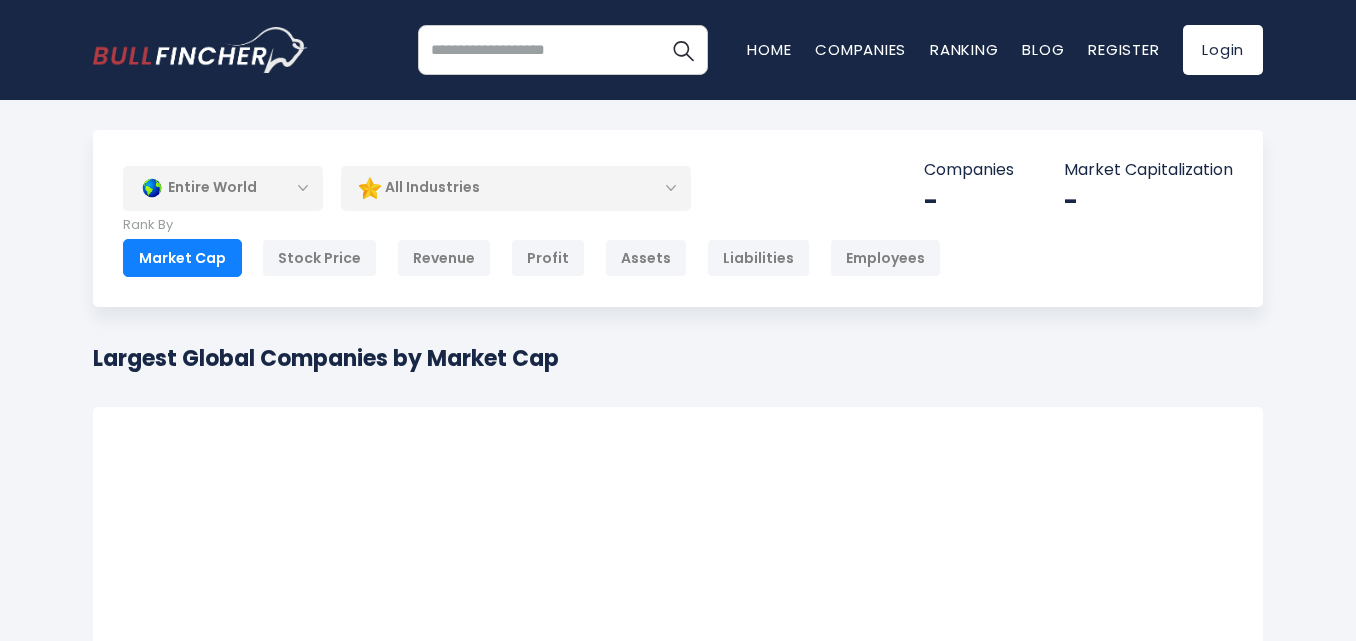 scroll, scrollTop: 0, scrollLeft: 0, axis: both 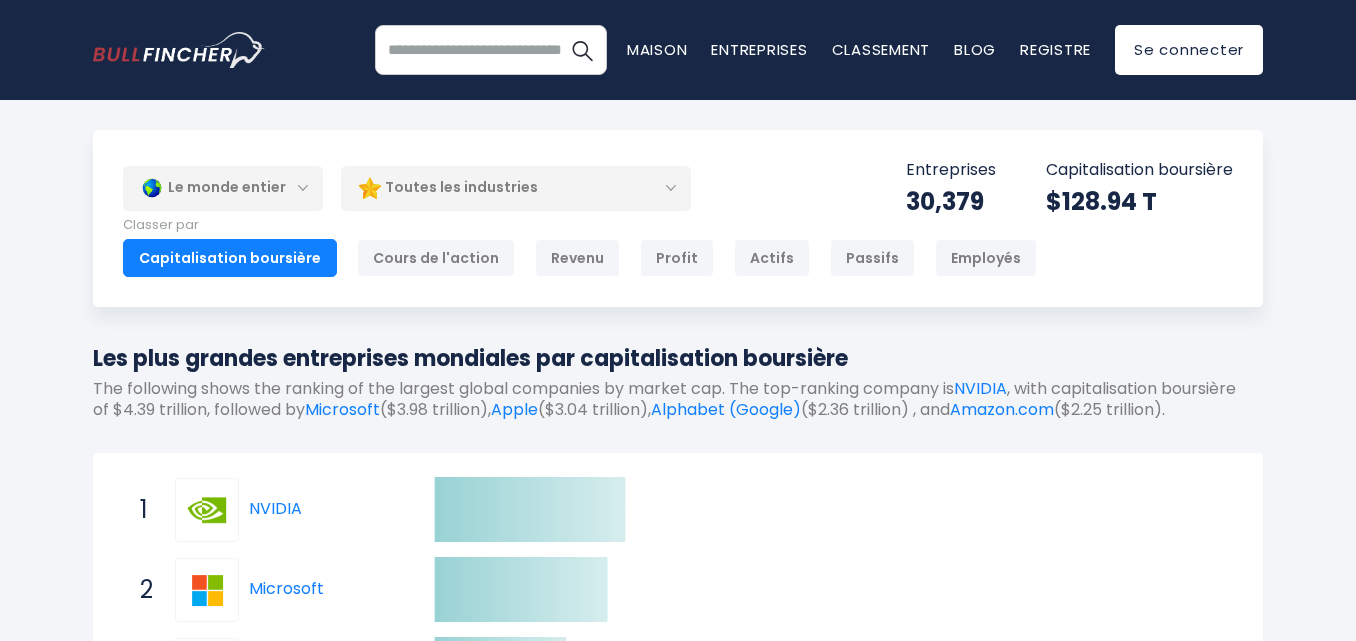 click on "Le monde entier" at bounding box center [223, 188] 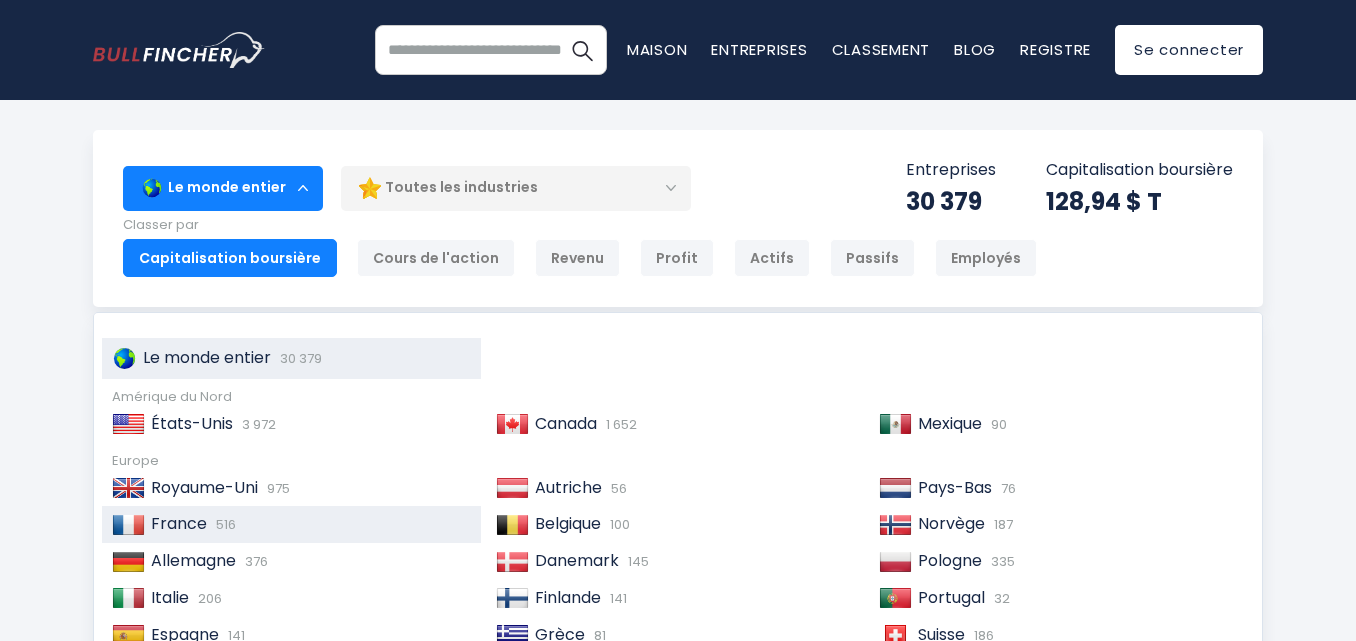 click on "France" at bounding box center [179, 523] 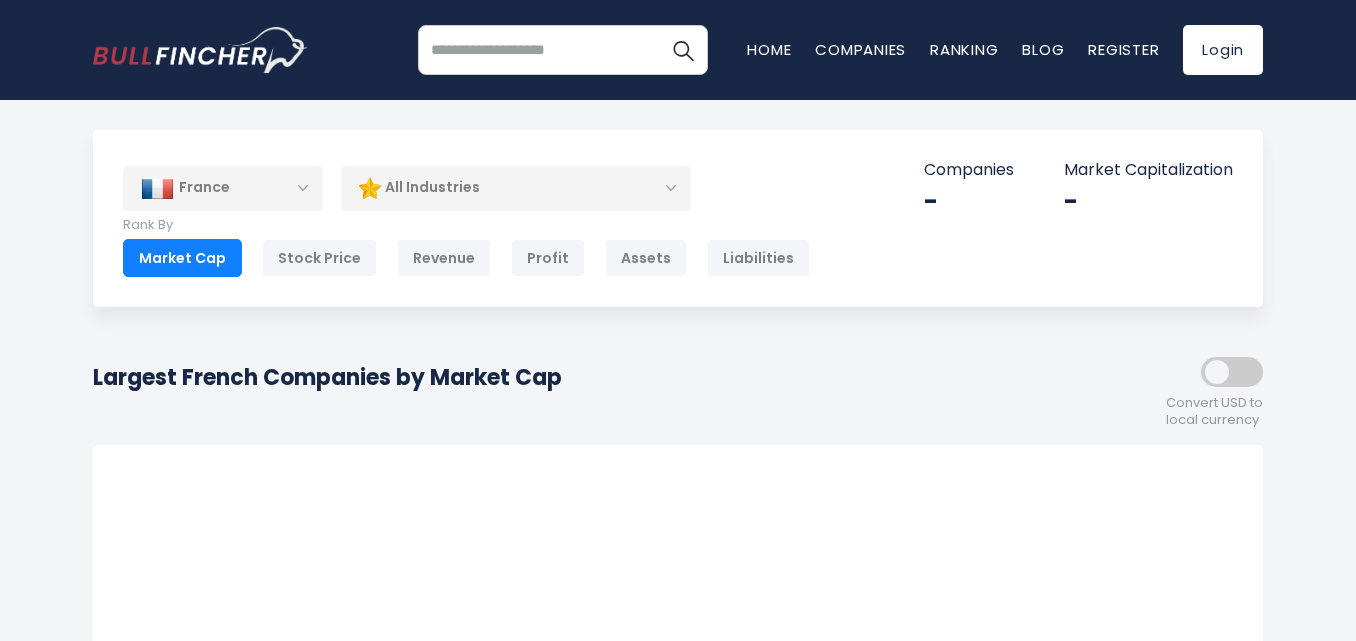 scroll, scrollTop: 0, scrollLeft: 0, axis: both 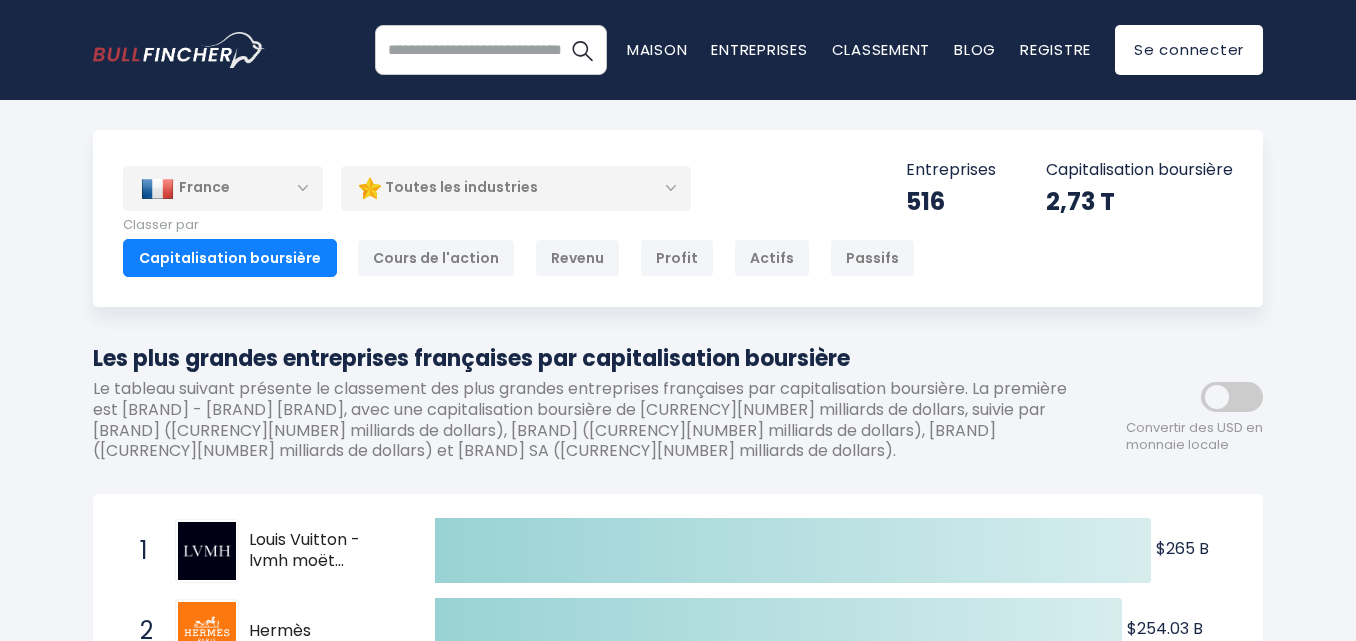 click on "Toutes les industries" at bounding box center (516, 188) 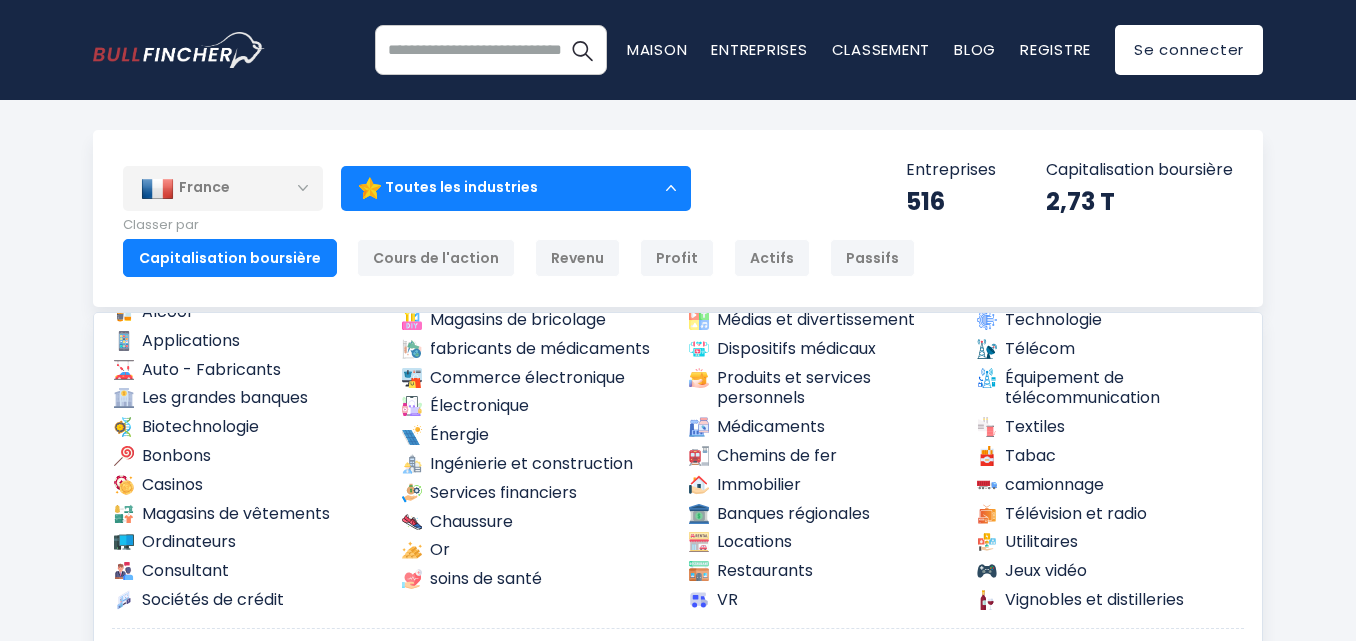scroll, scrollTop: 200, scrollLeft: 0, axis: vertical 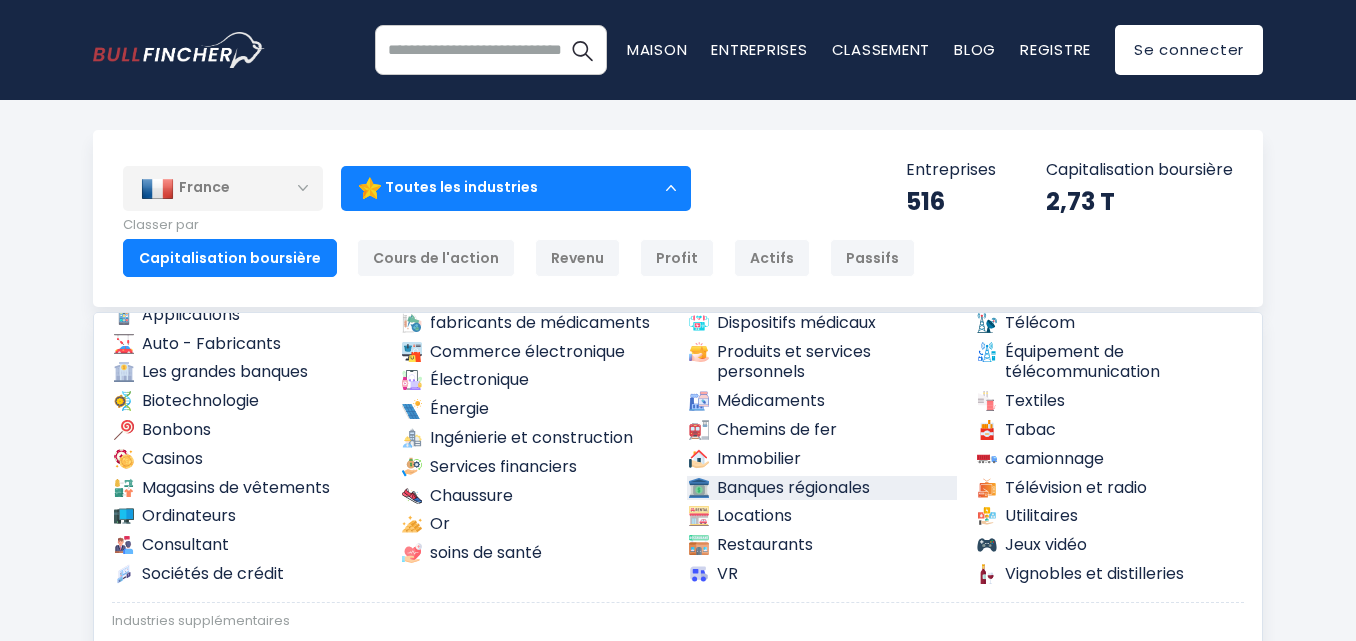 click on "Banques régionales" at bounding box center (793, 487) 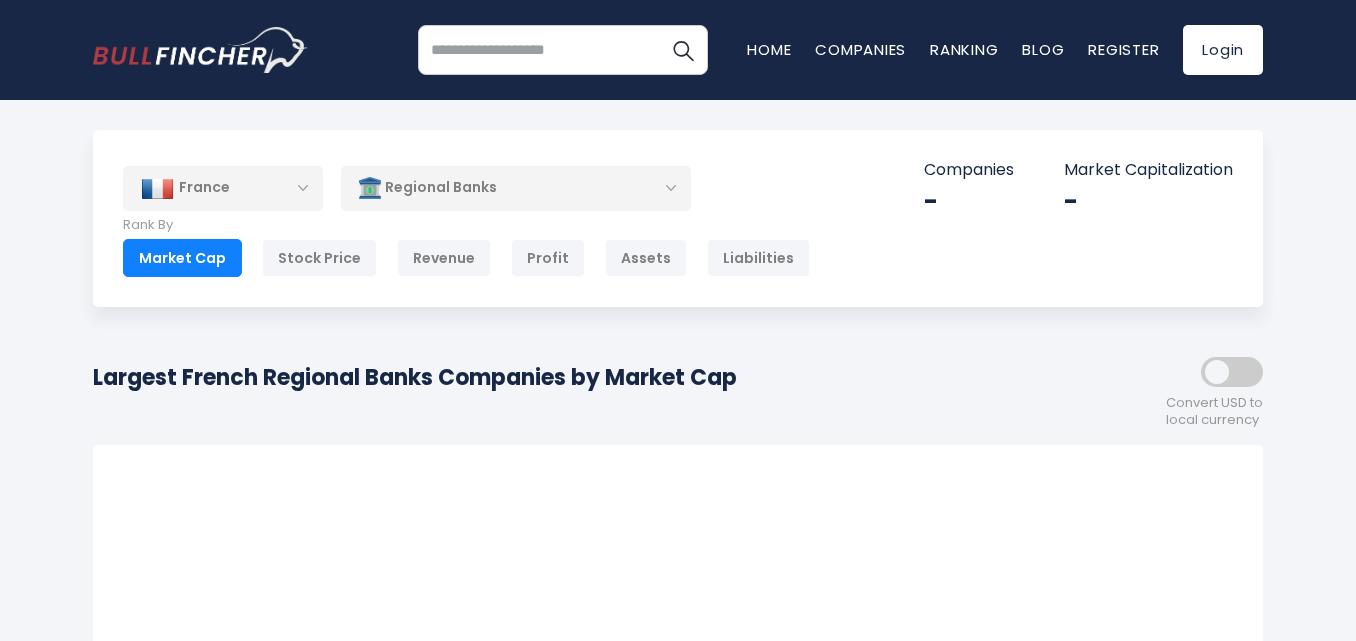 scroll, scrollTop: 0, scrollLeft: 0, axis: both 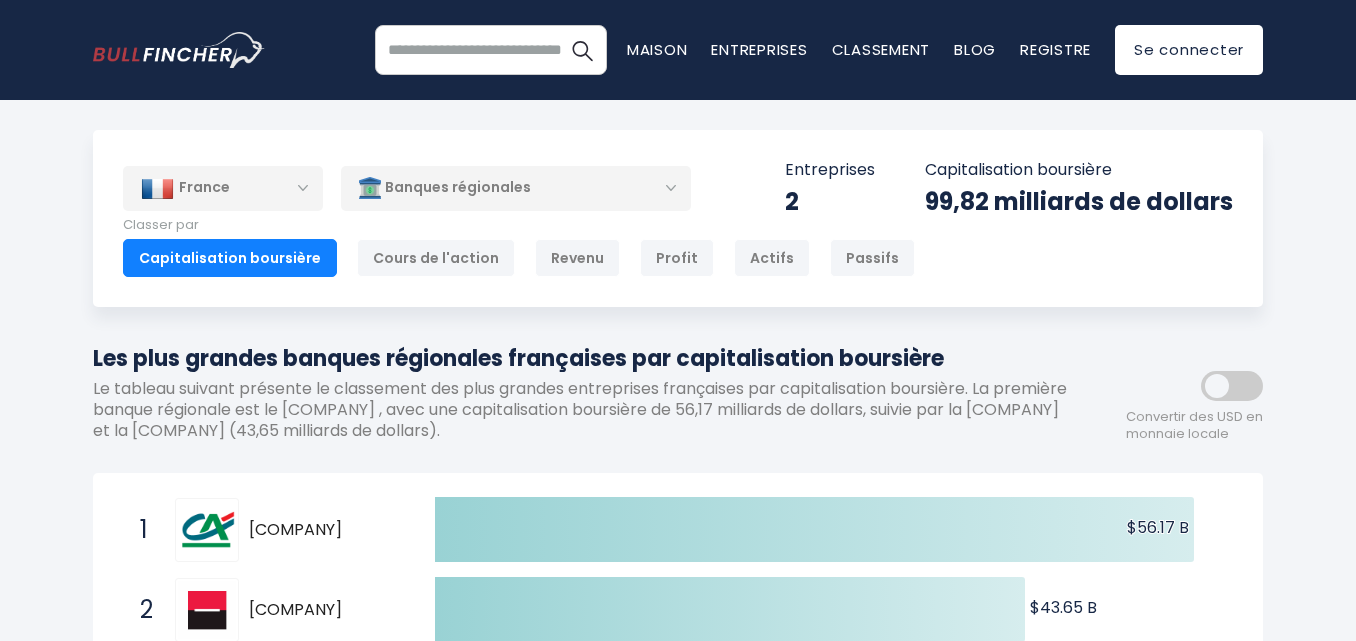 click on "Banques régionales" at bounding box center [516, 188] 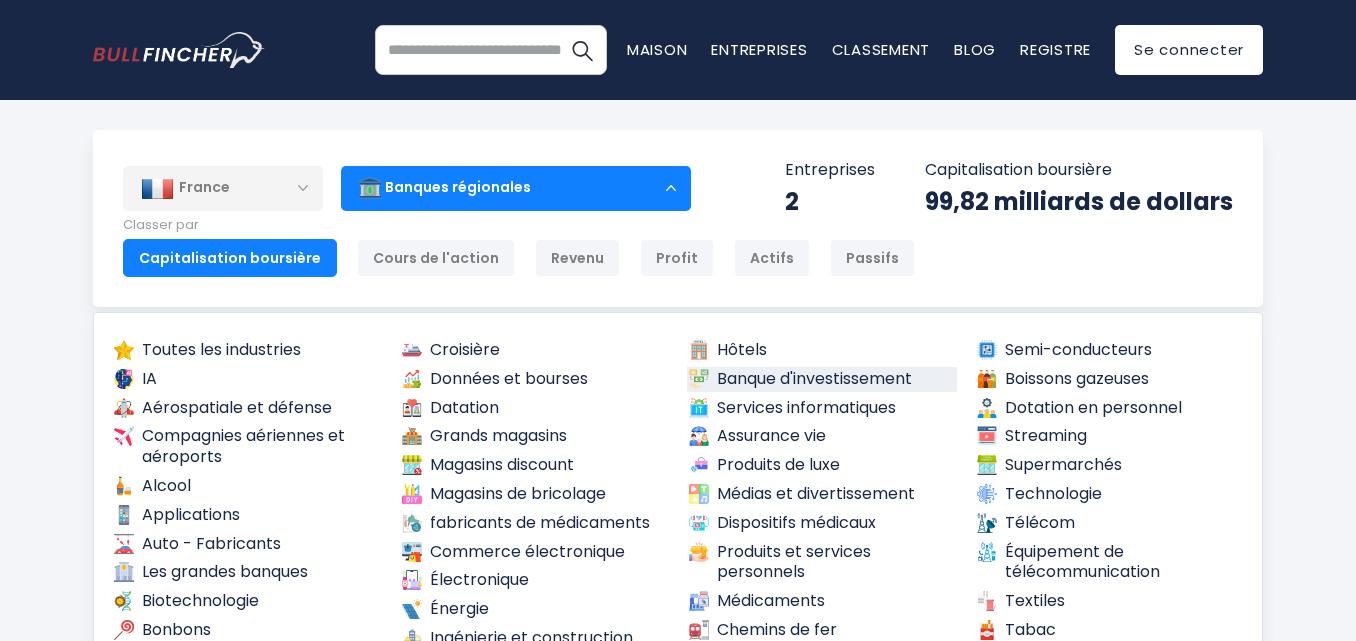 click on "Banque d'investissement" at bounding box center [814, 378] 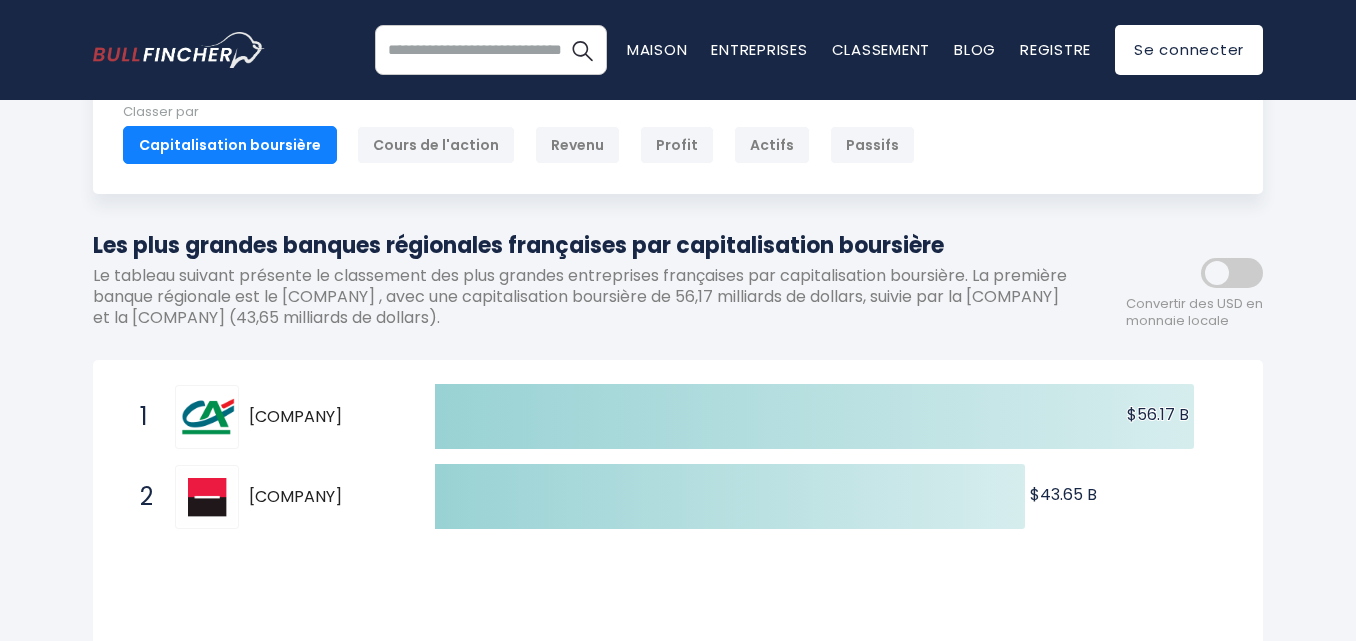 scroll, scrollTop: 298, scrollLeft: 0, axis: vertical 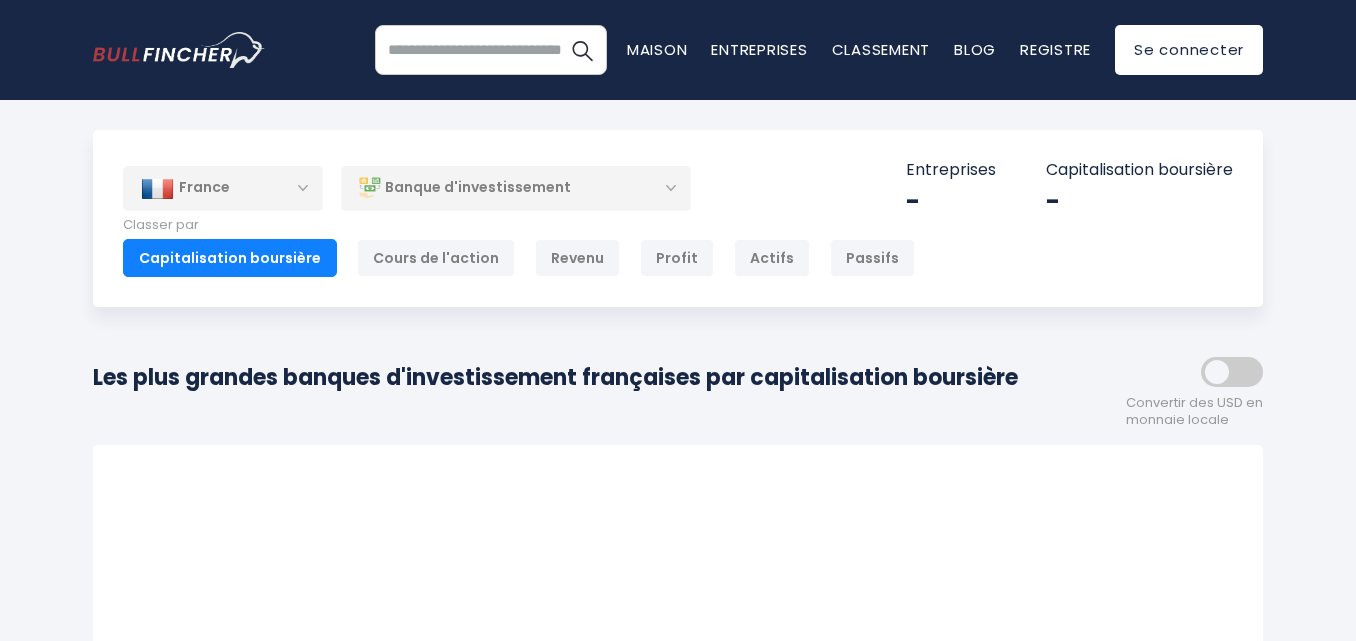 click on "Banque d'investissement" at bounding box center [516, 188] 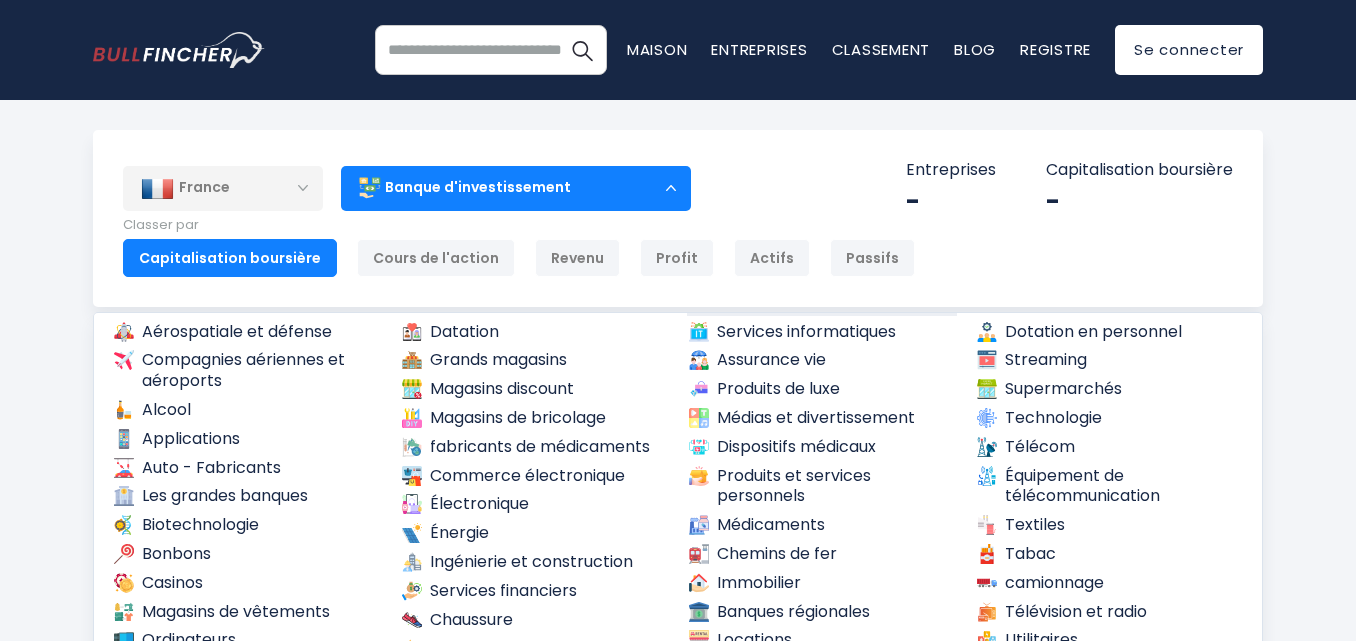 scroll, scrollTop: 0, scrollLeft: 0, axis: both 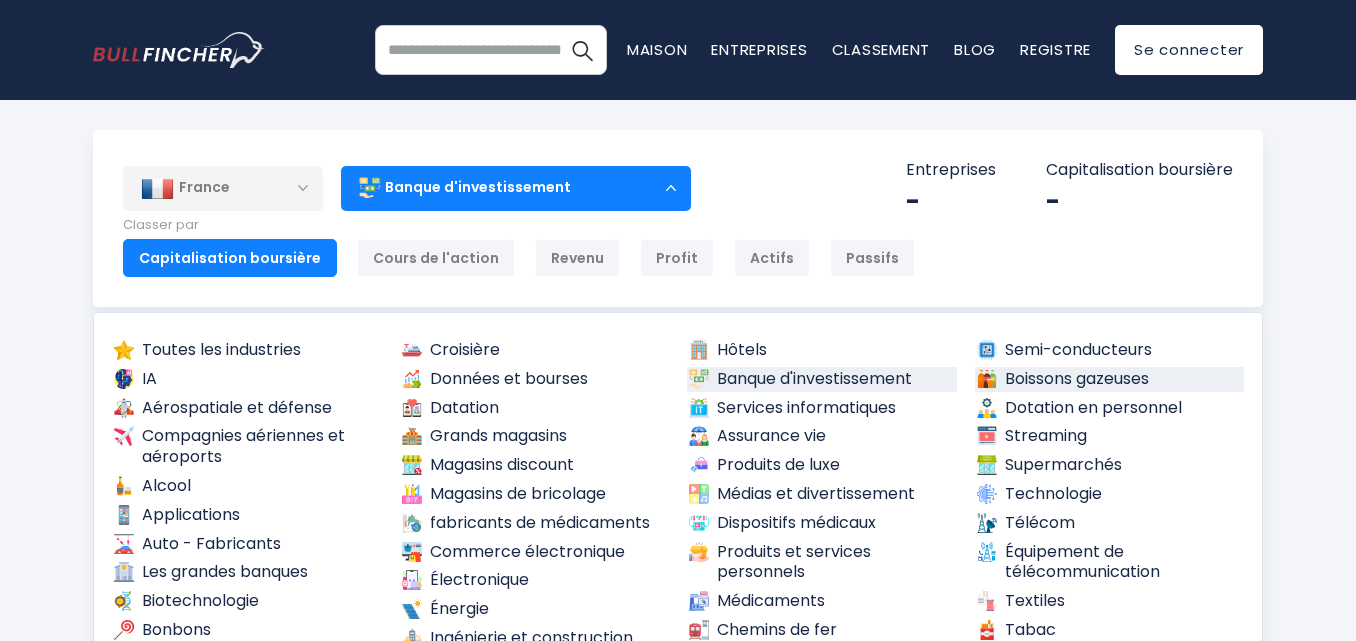 click on "Boissons gazeuses" at bounding box center (1077, 378) 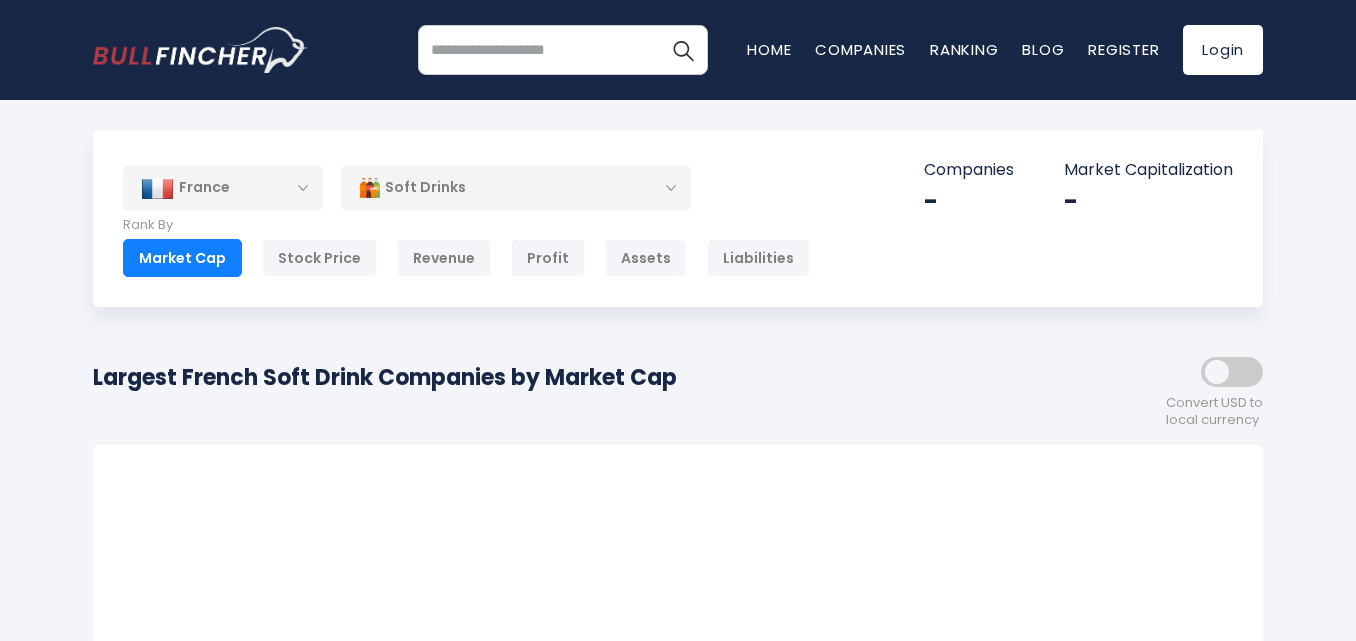 scroll, scrollTop: 0, scrollLeft: 0, axis: both 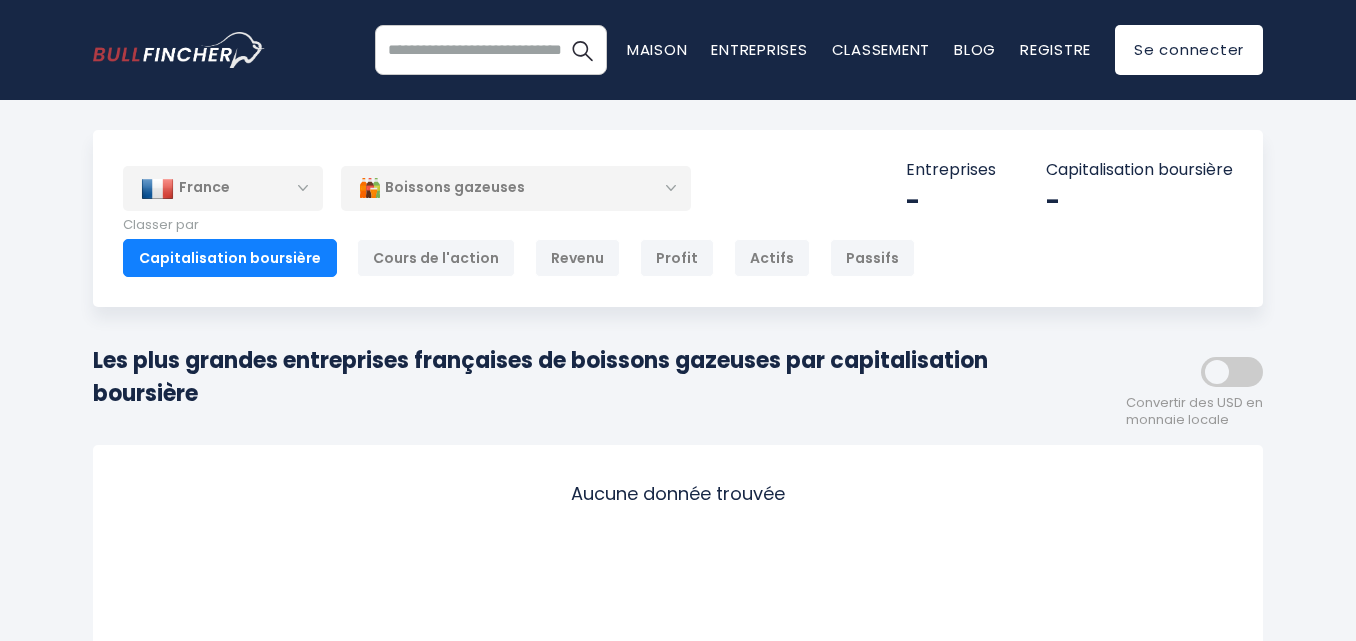 click on "Boissons gazeuses" at bounding box center (516, 188) 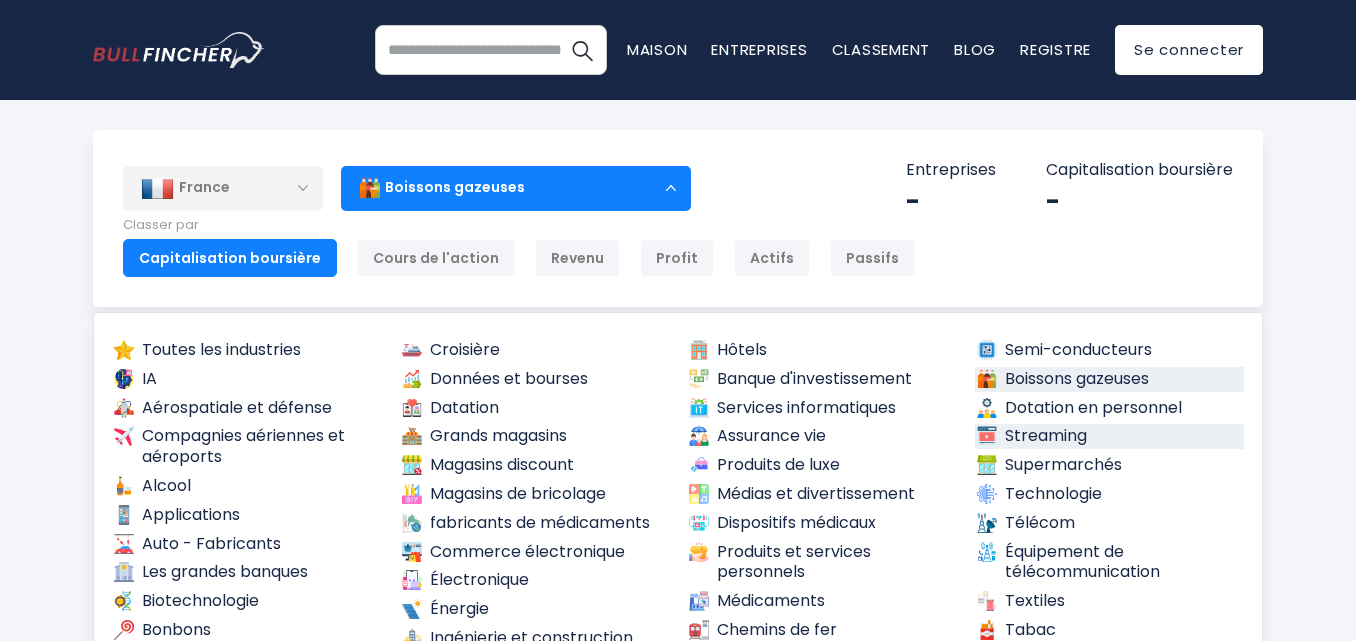 click on "Streaming" at bounding box center [1046, 435] 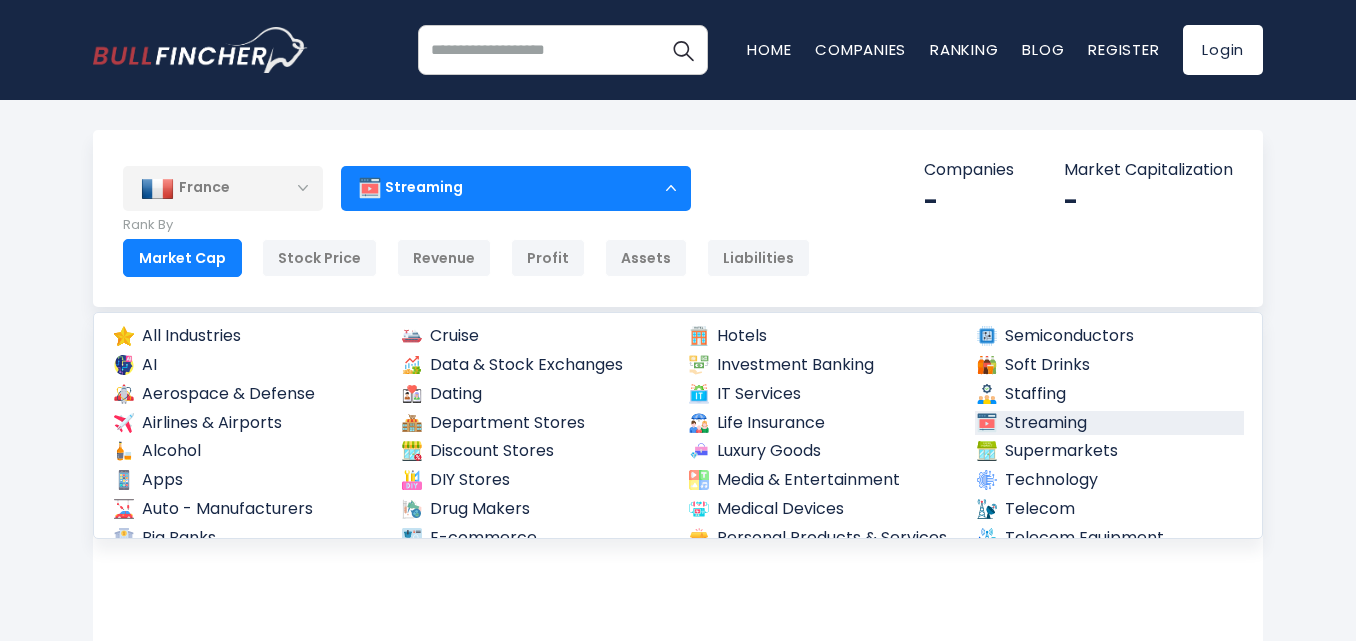 scroll, scrollTop: 0, scrollLeft: 0, axis: both 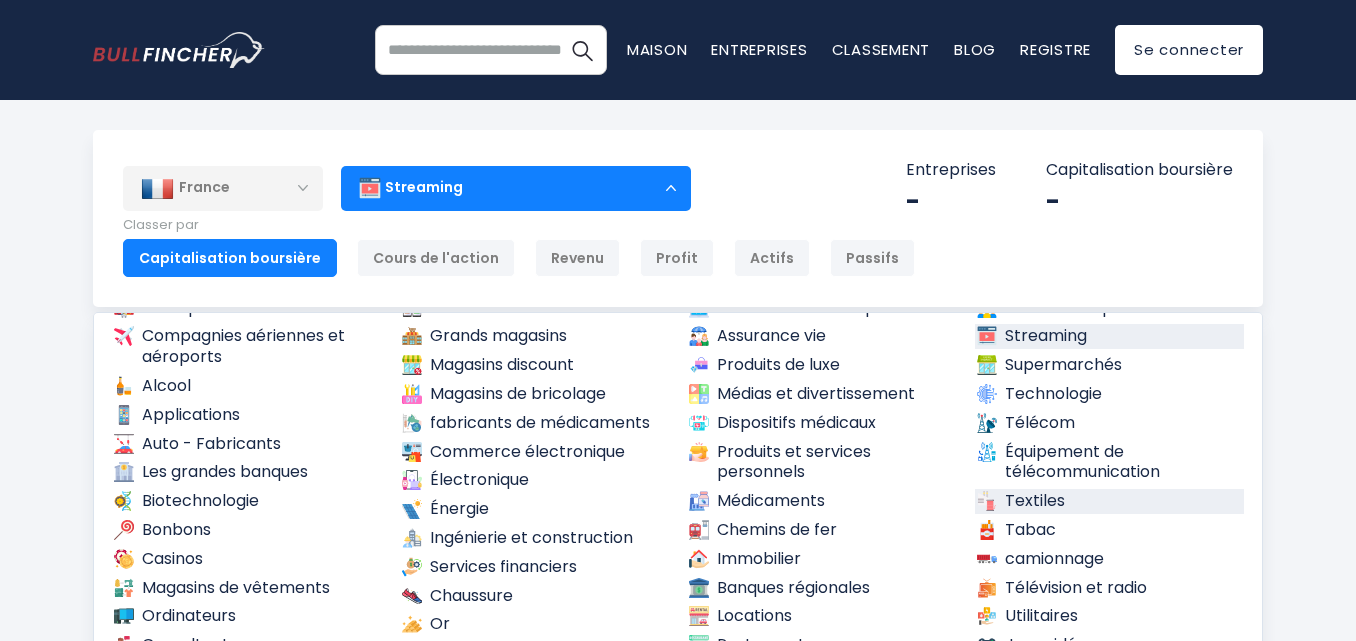click on "Textiles" at bounding box center (1035, 500) 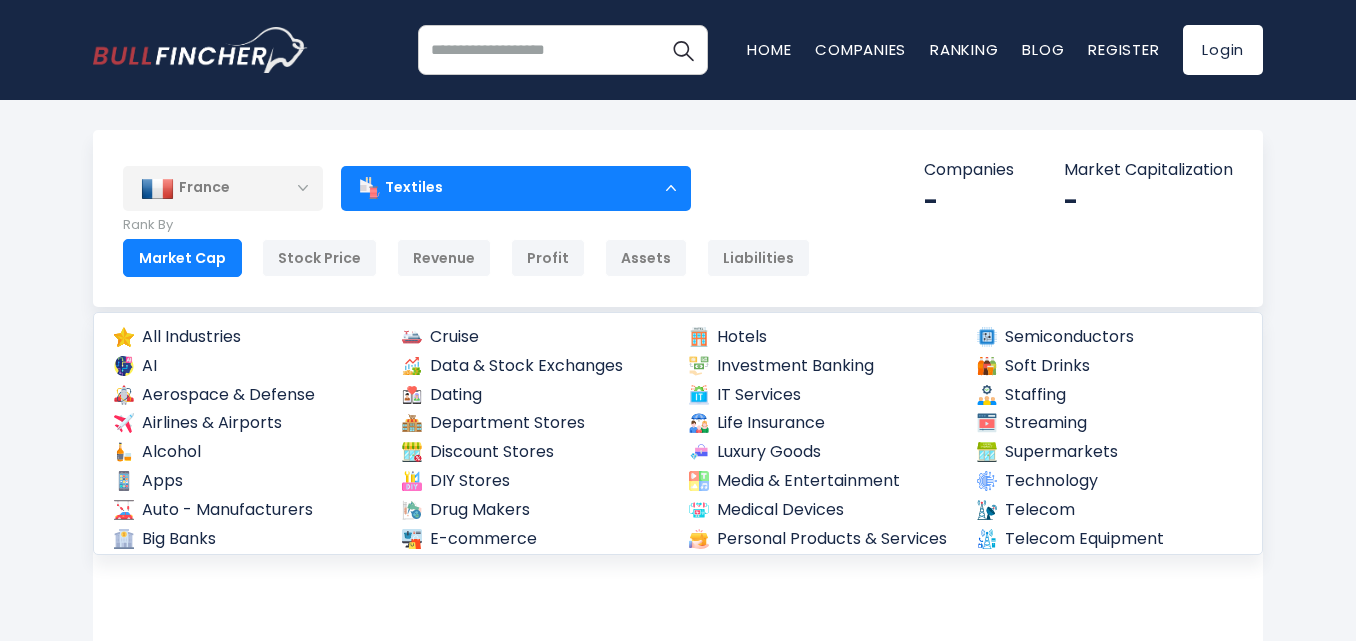 scroll, scrollTop: 0, scrollLeft: 0, axis: both 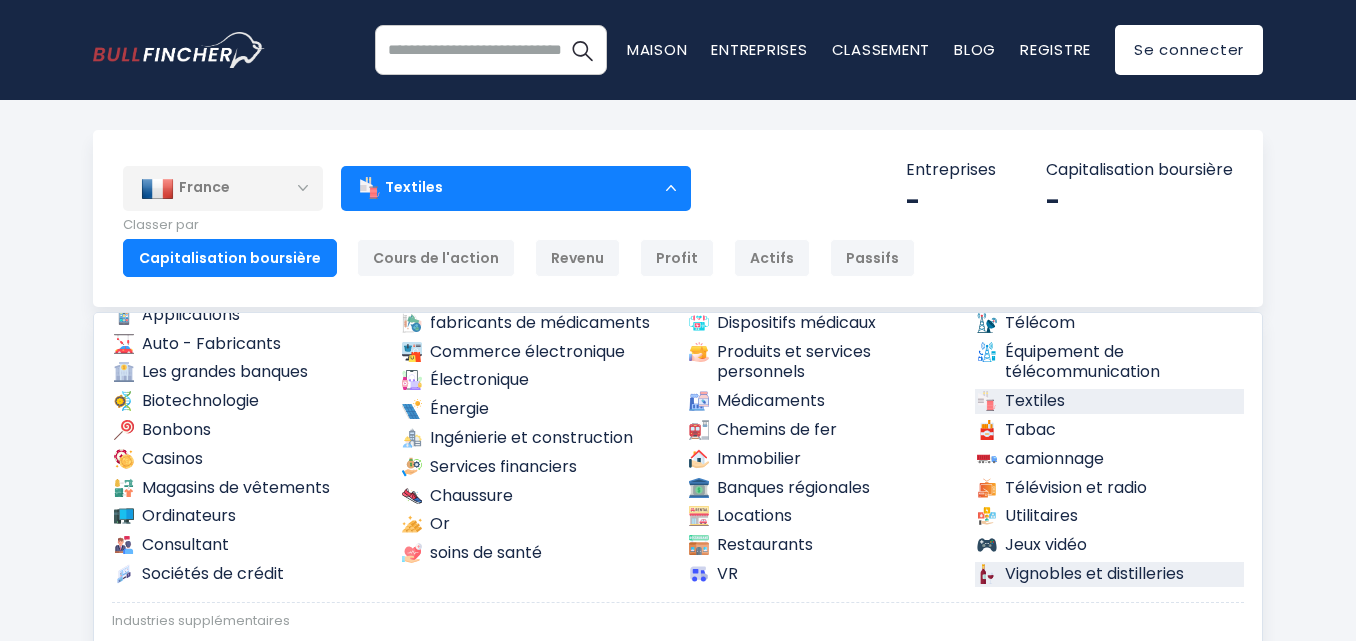 click on "Vignobles et distilleries" at bounding box center [1094, 573] 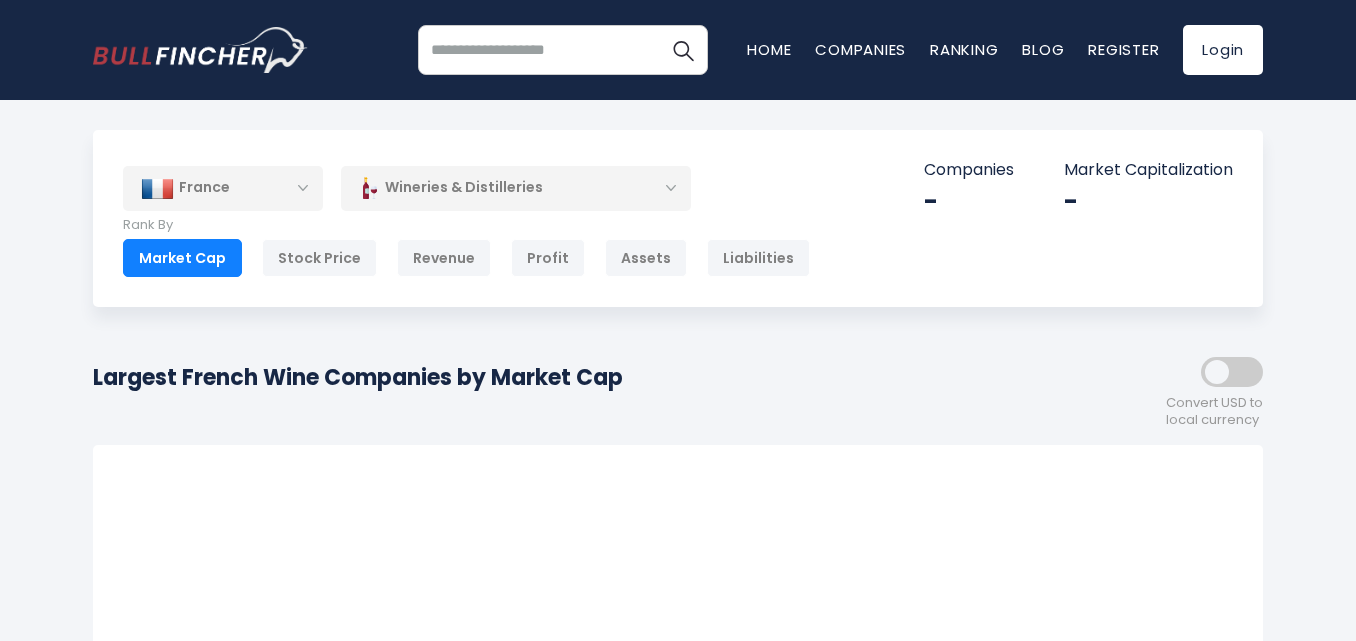 scroll, scrollTop: 0, scrollLeft: 0, axis: both 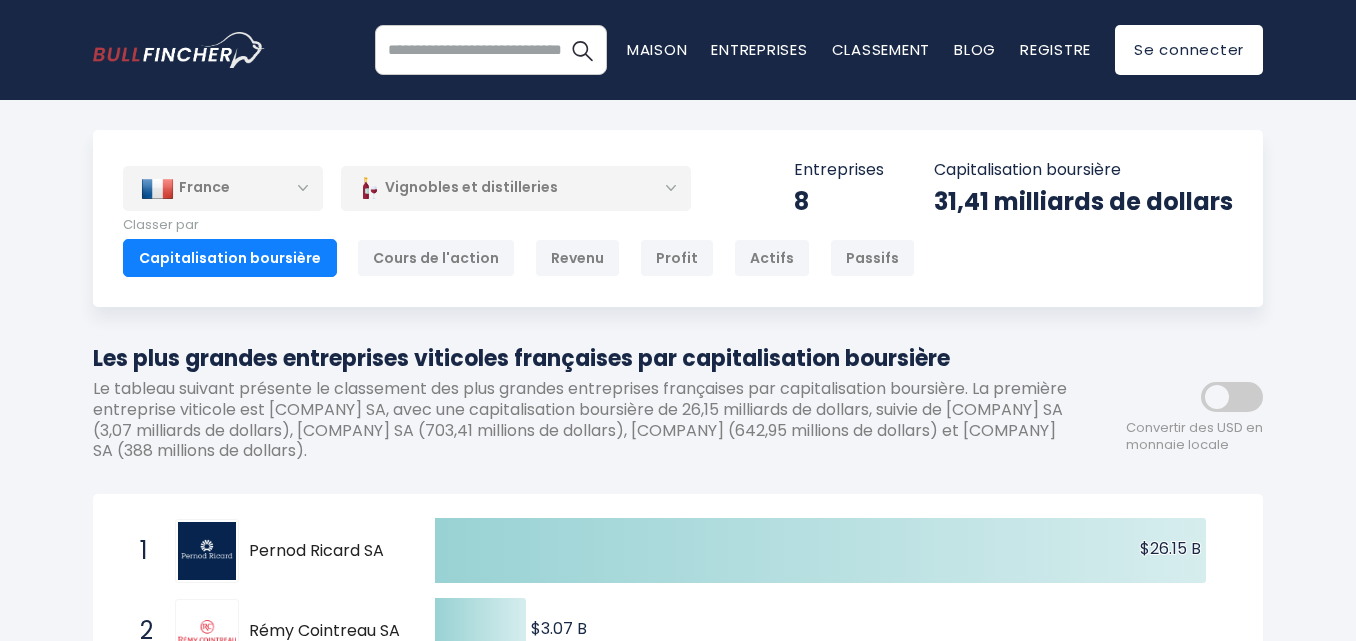 click on "Vignobles et distilleries" at bounding box center (516, 188) 